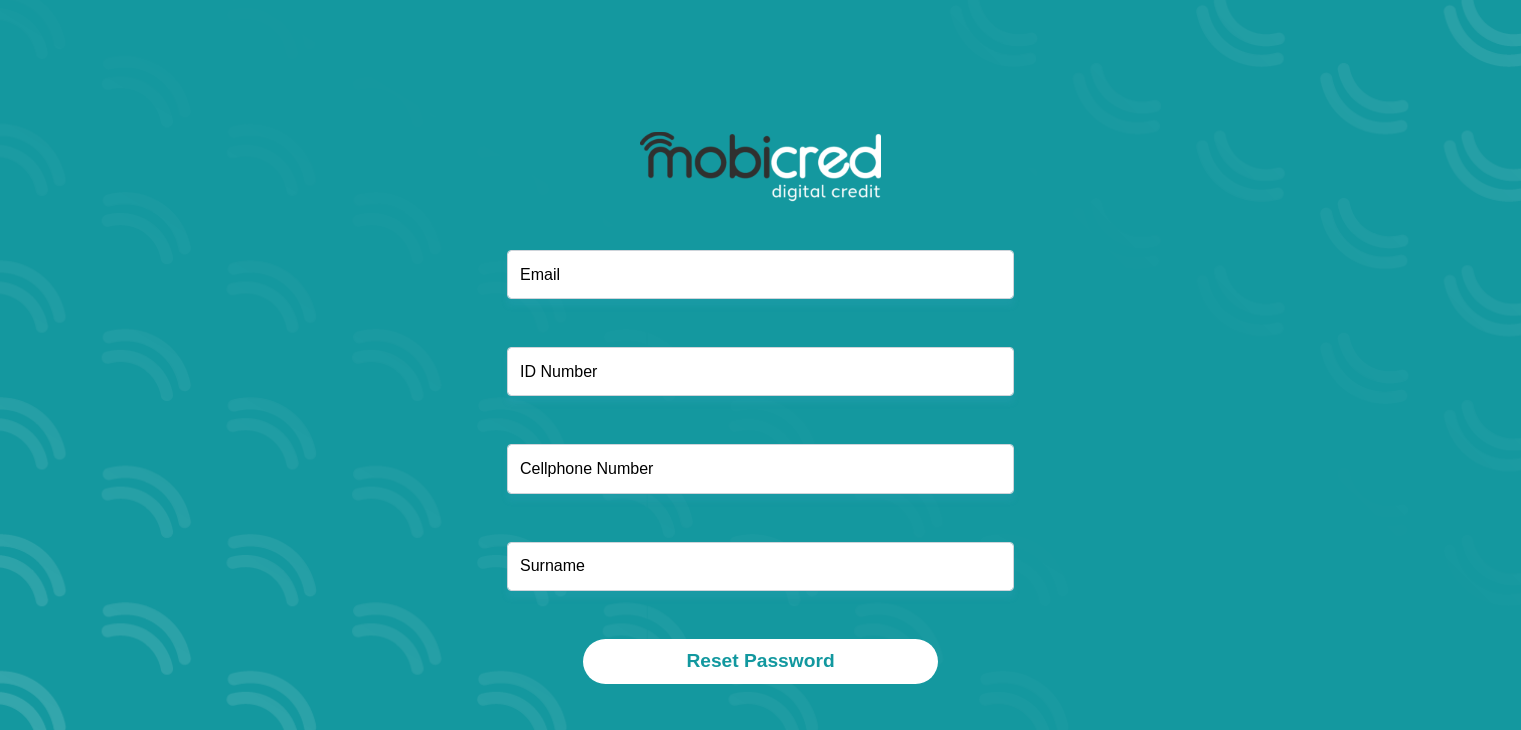scroll, scrollTop: 0, scrollLeft: 0, axis: both 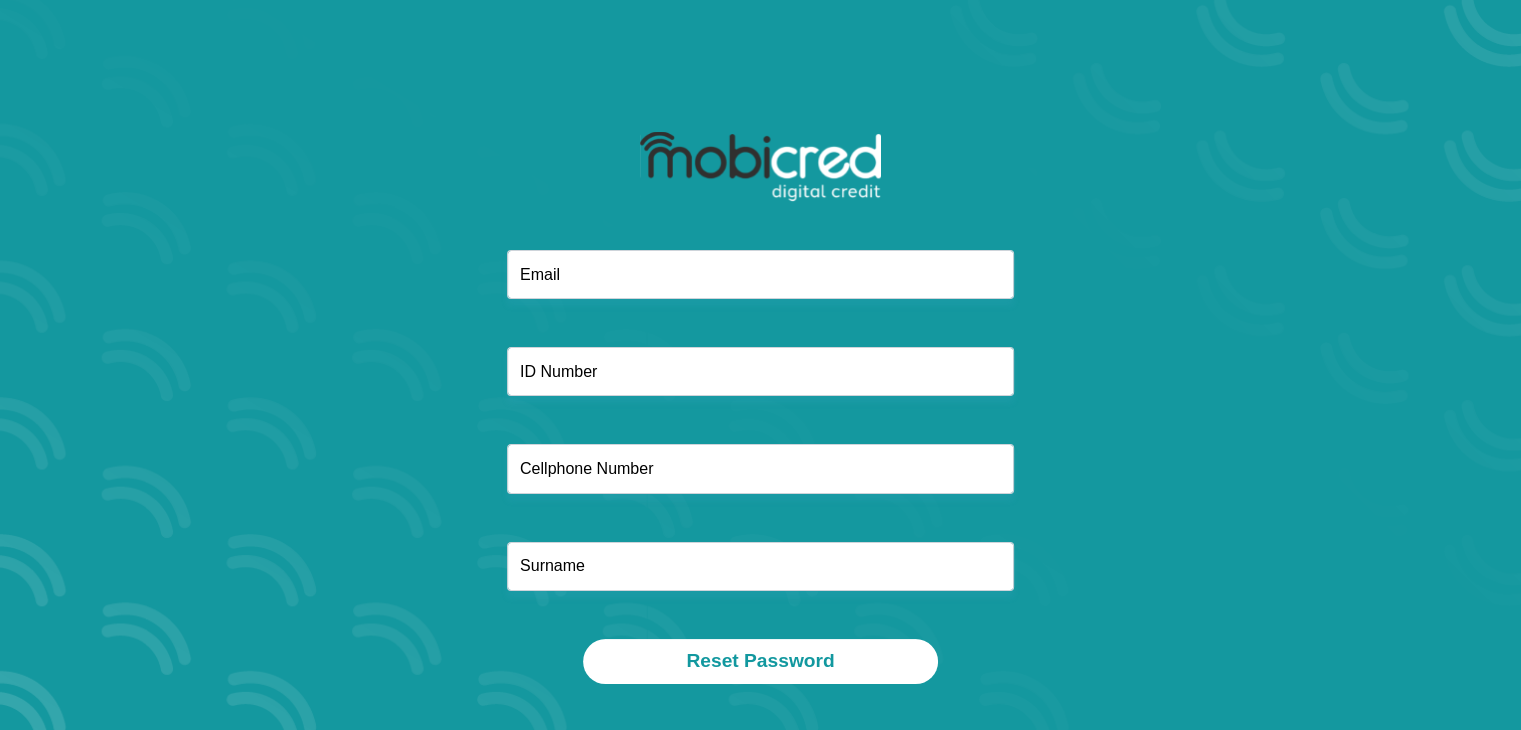 type on "chevonne.dewet@gmail.com" 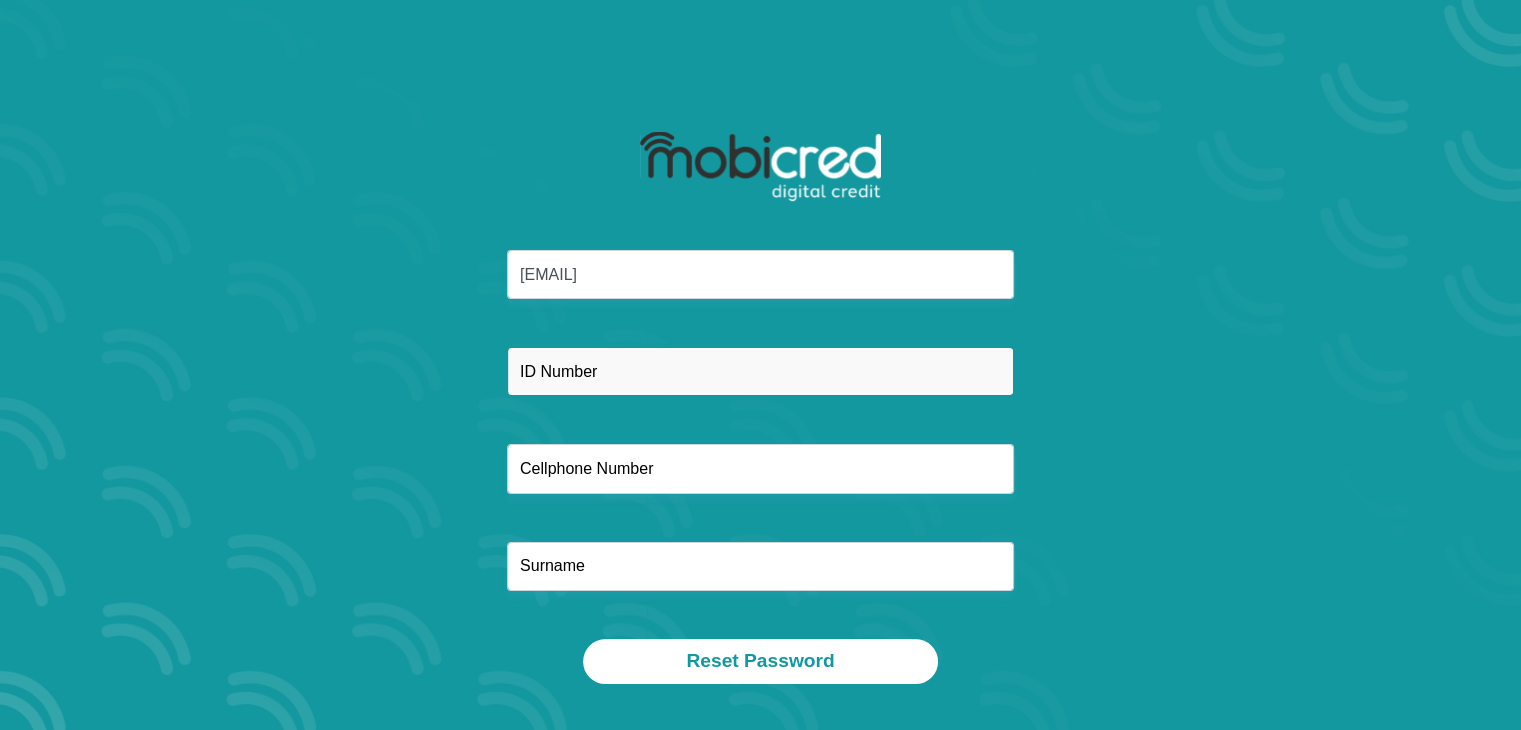 click at bounding box center [760, 371] 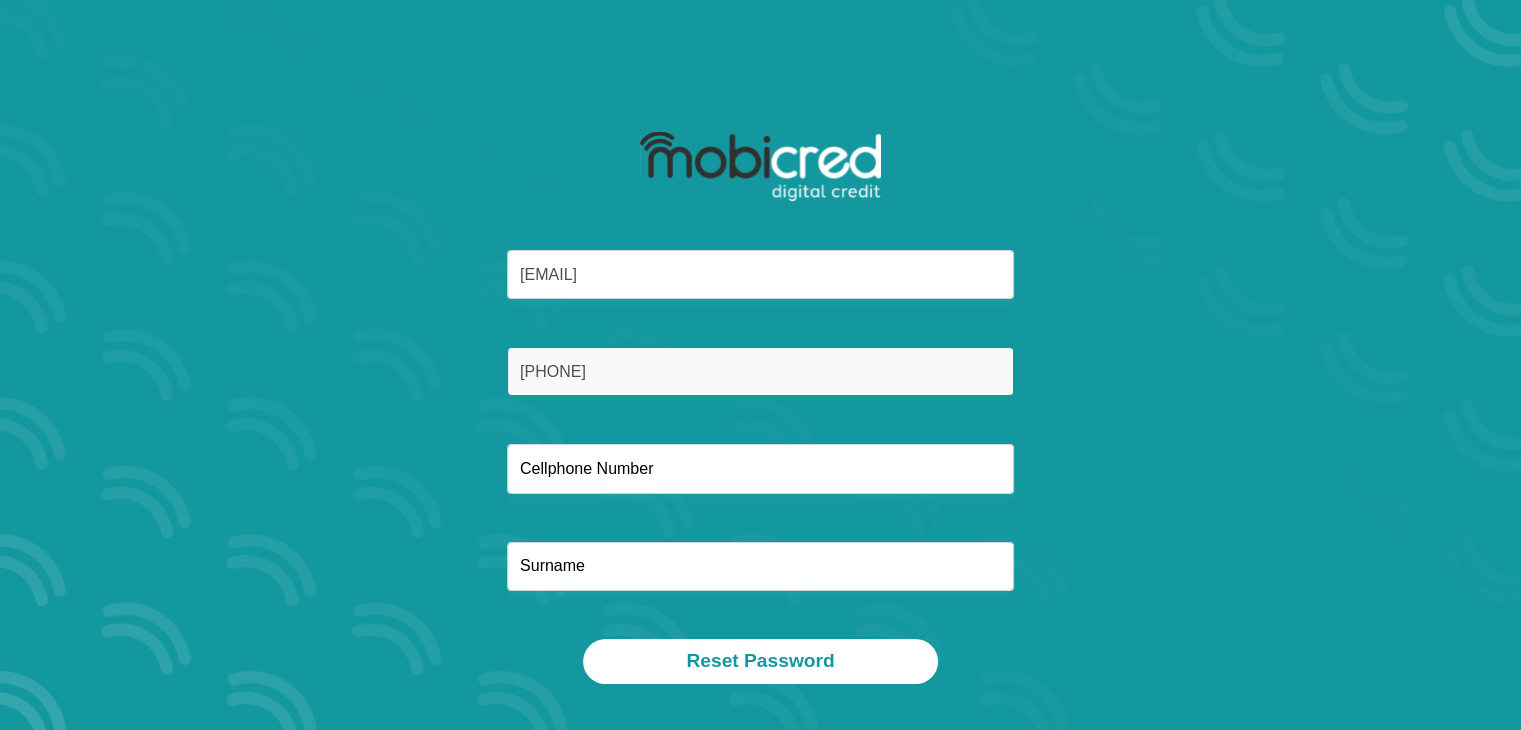 type on "8901060131084" 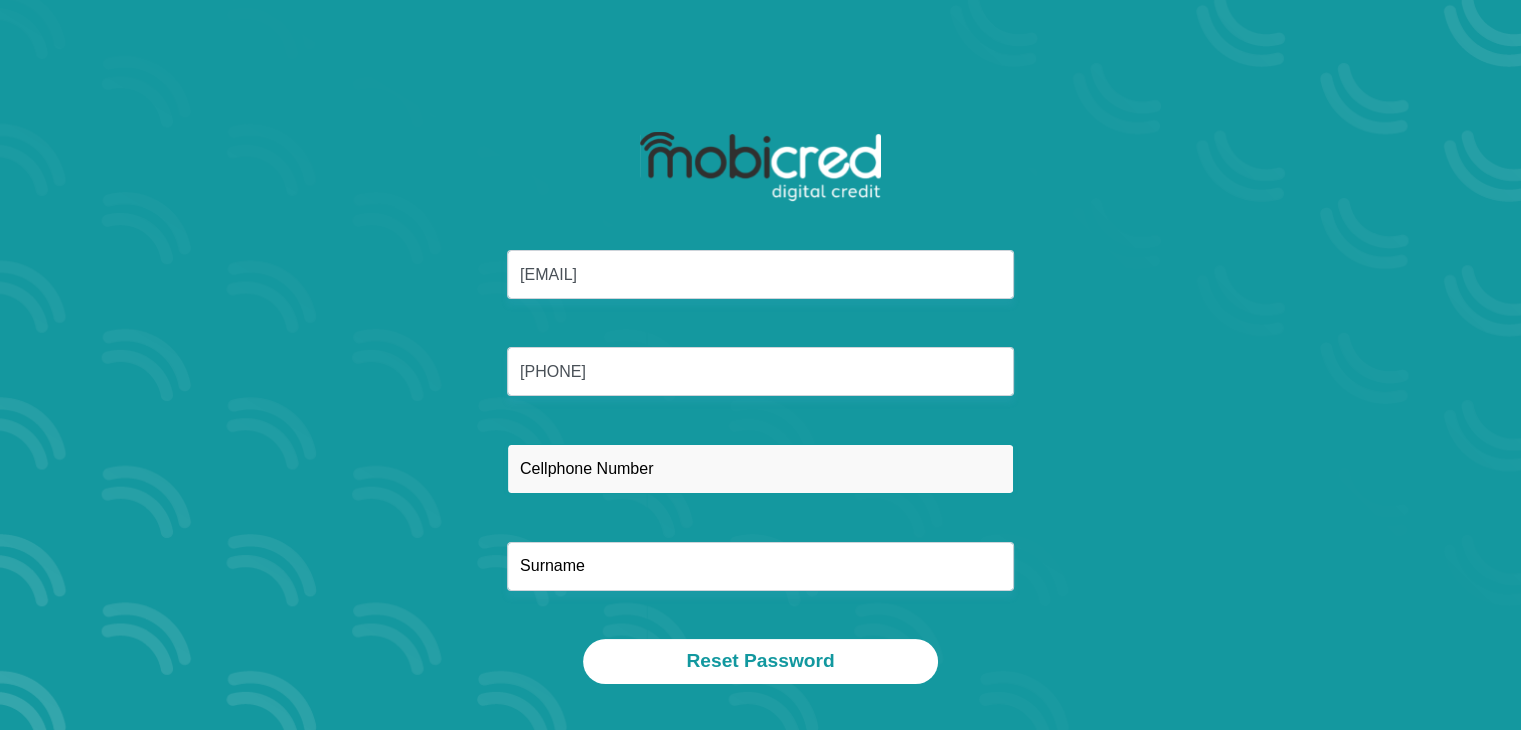click at bounding box center [760, 468] 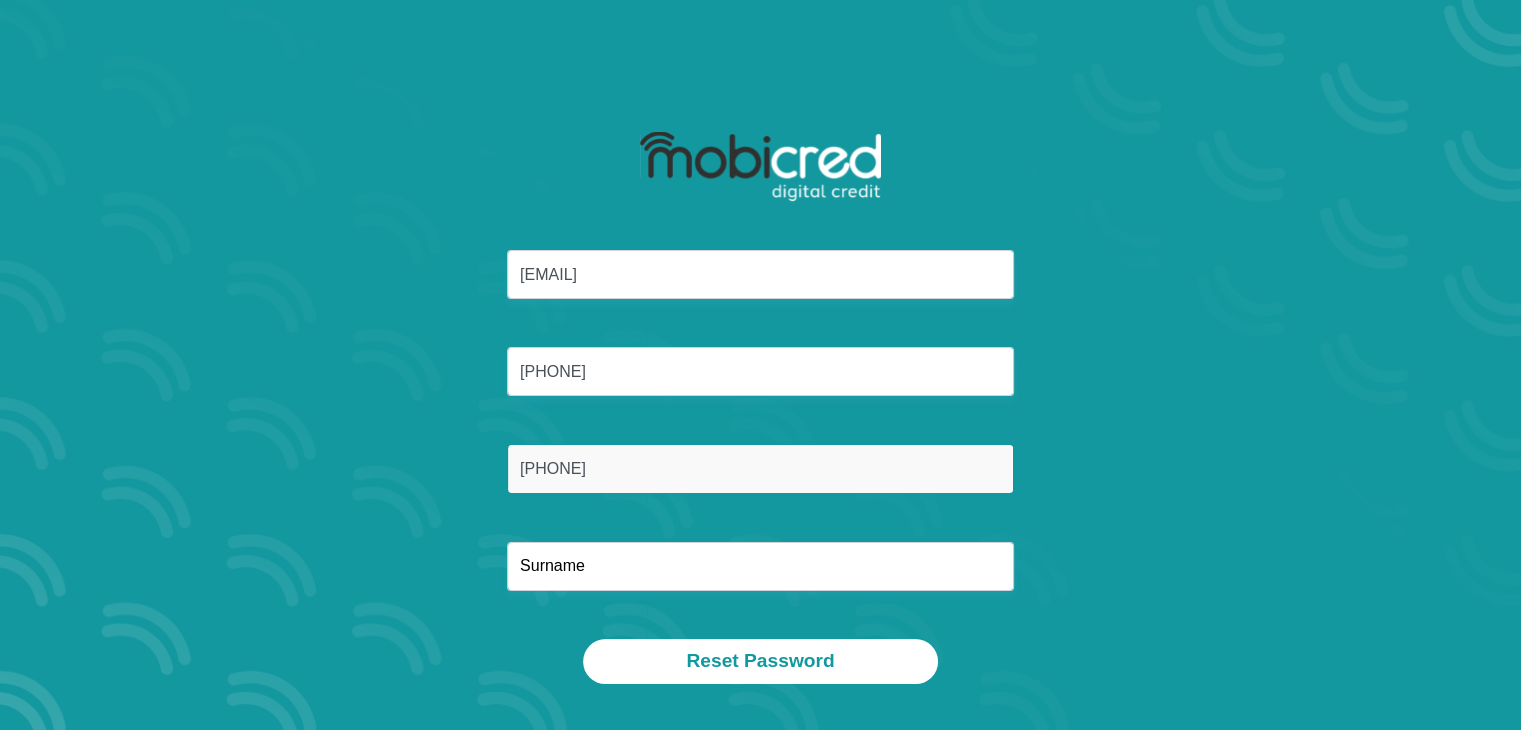 type on "0609759219" 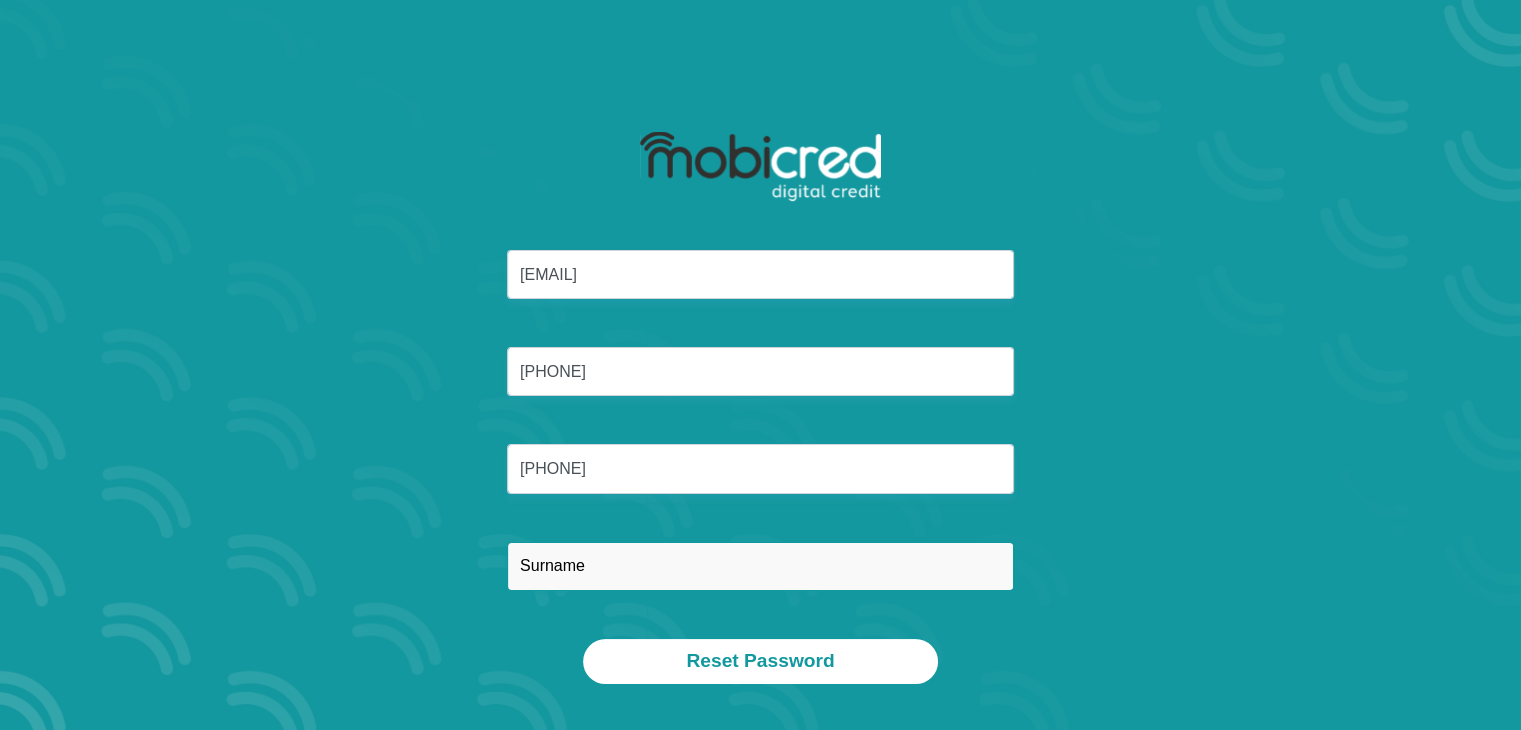 click at bounding box center [760, 566] 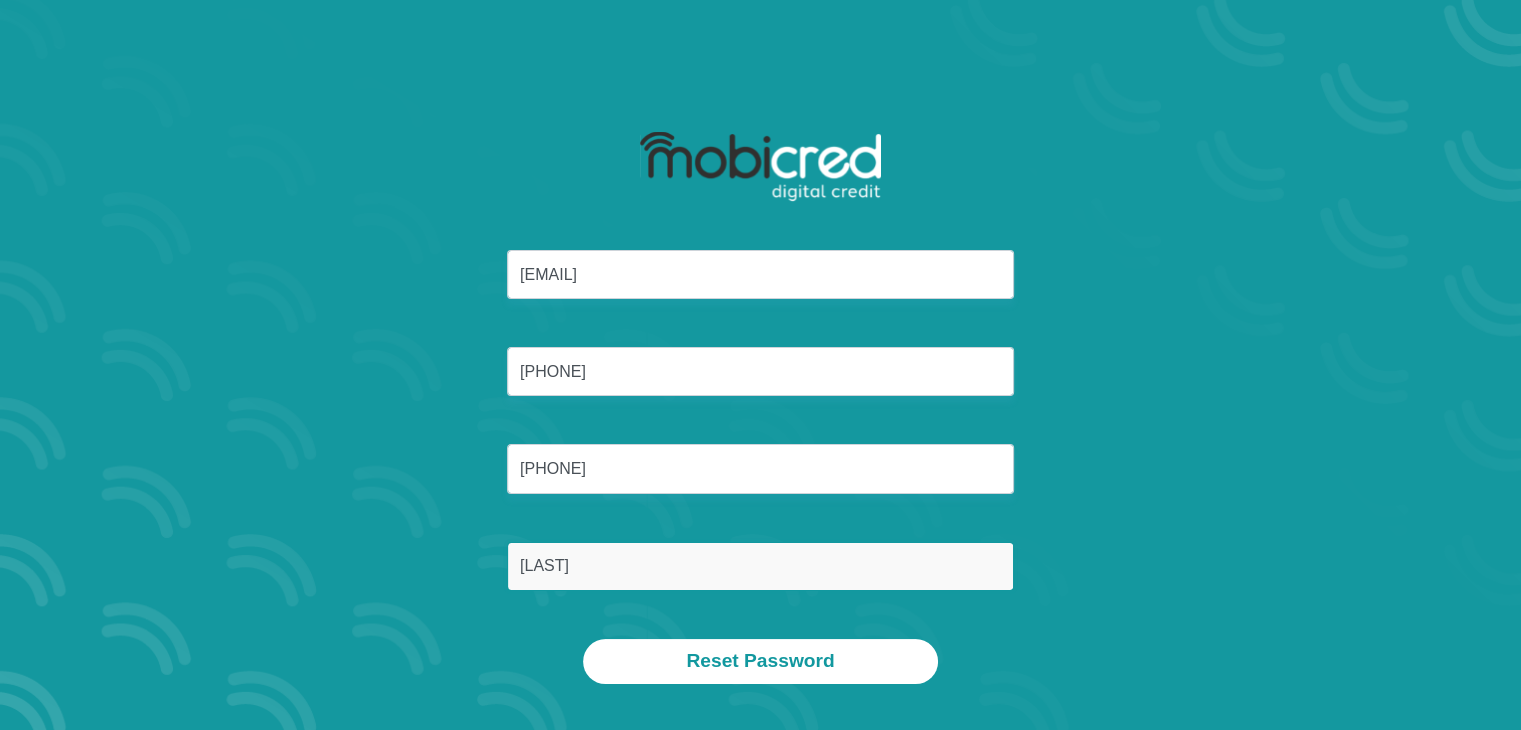 type on "Paulson" 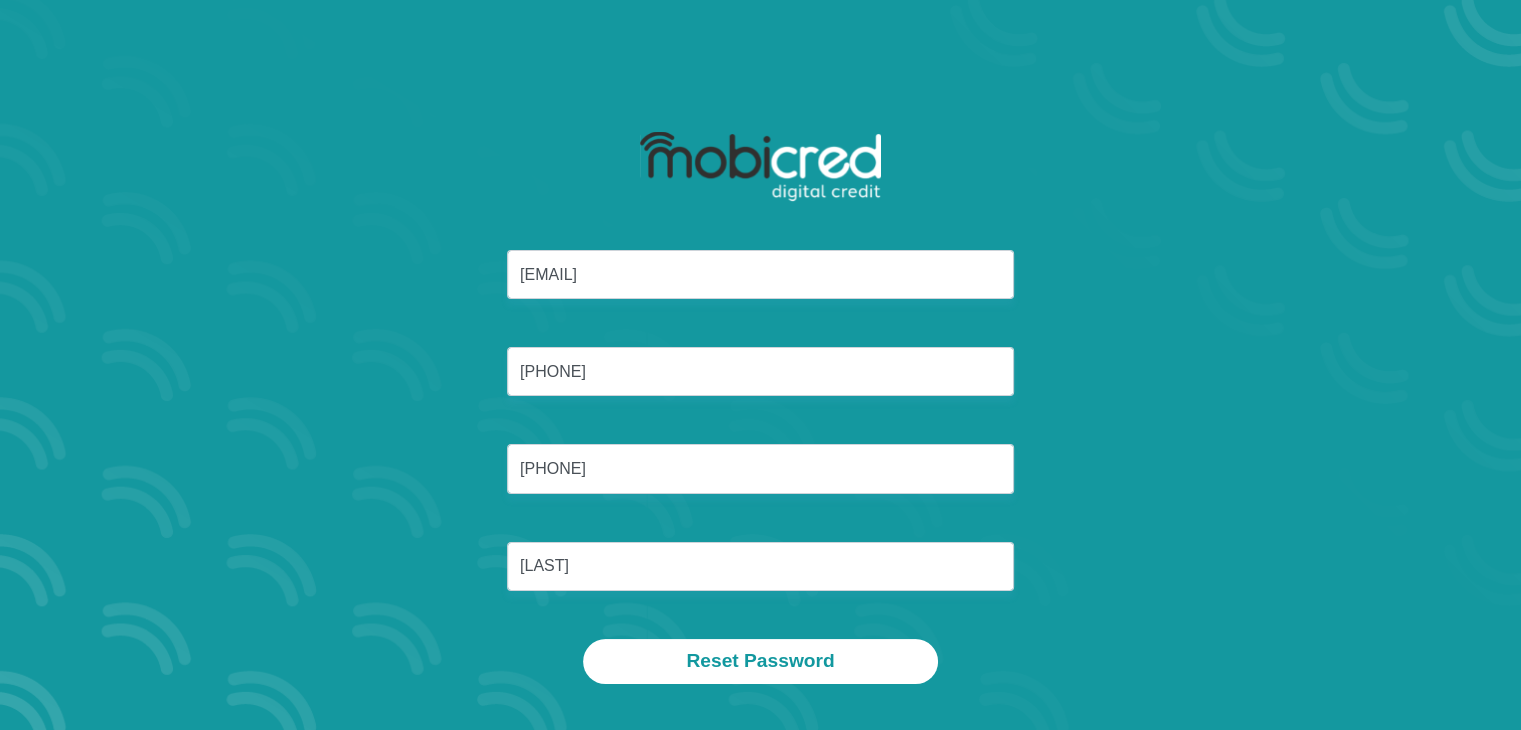 click on "chevonne.dewet@gmail.com
8901060131084
0609759219
Paulson" at bounding box center (761, 444) 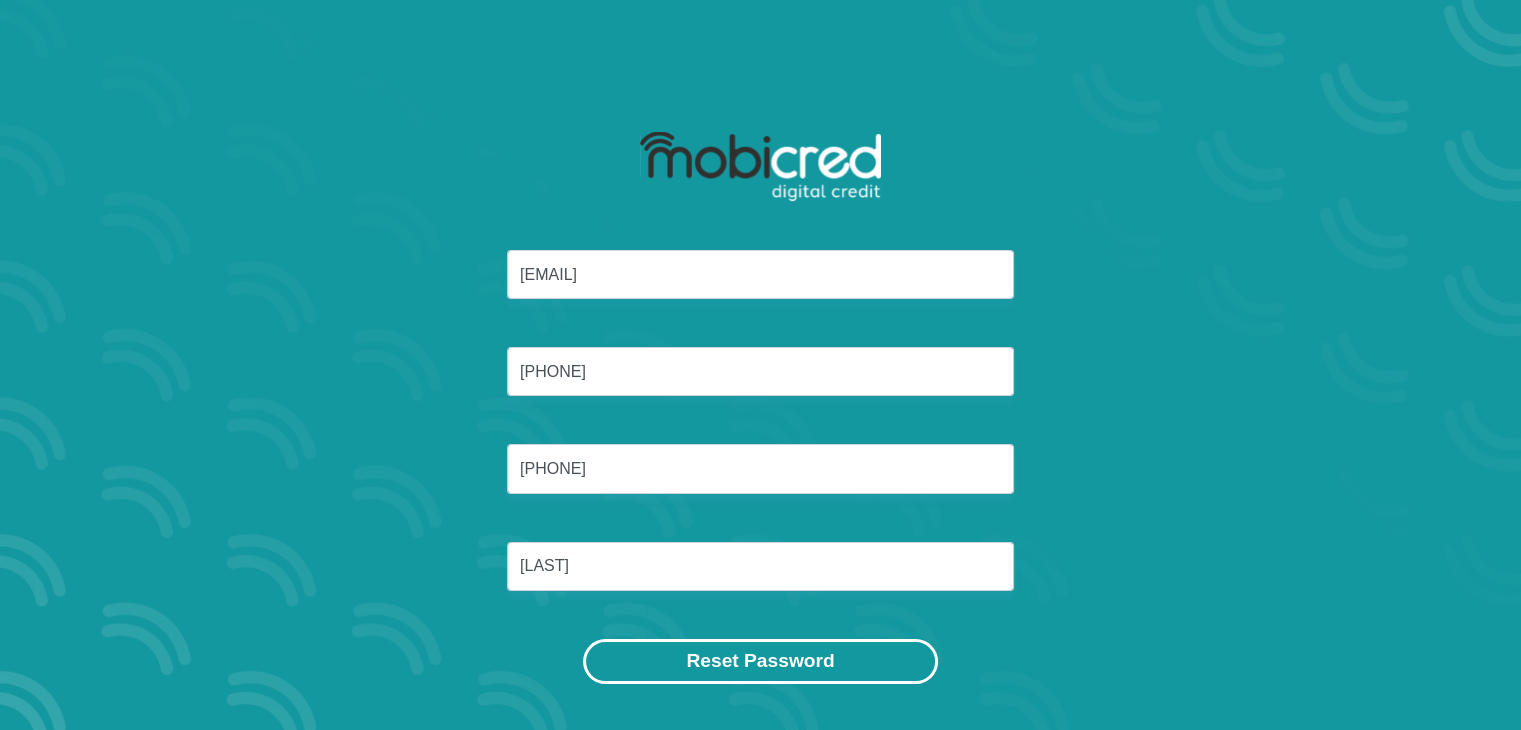 click on "Reset Password" at bounding box center [760, 661] 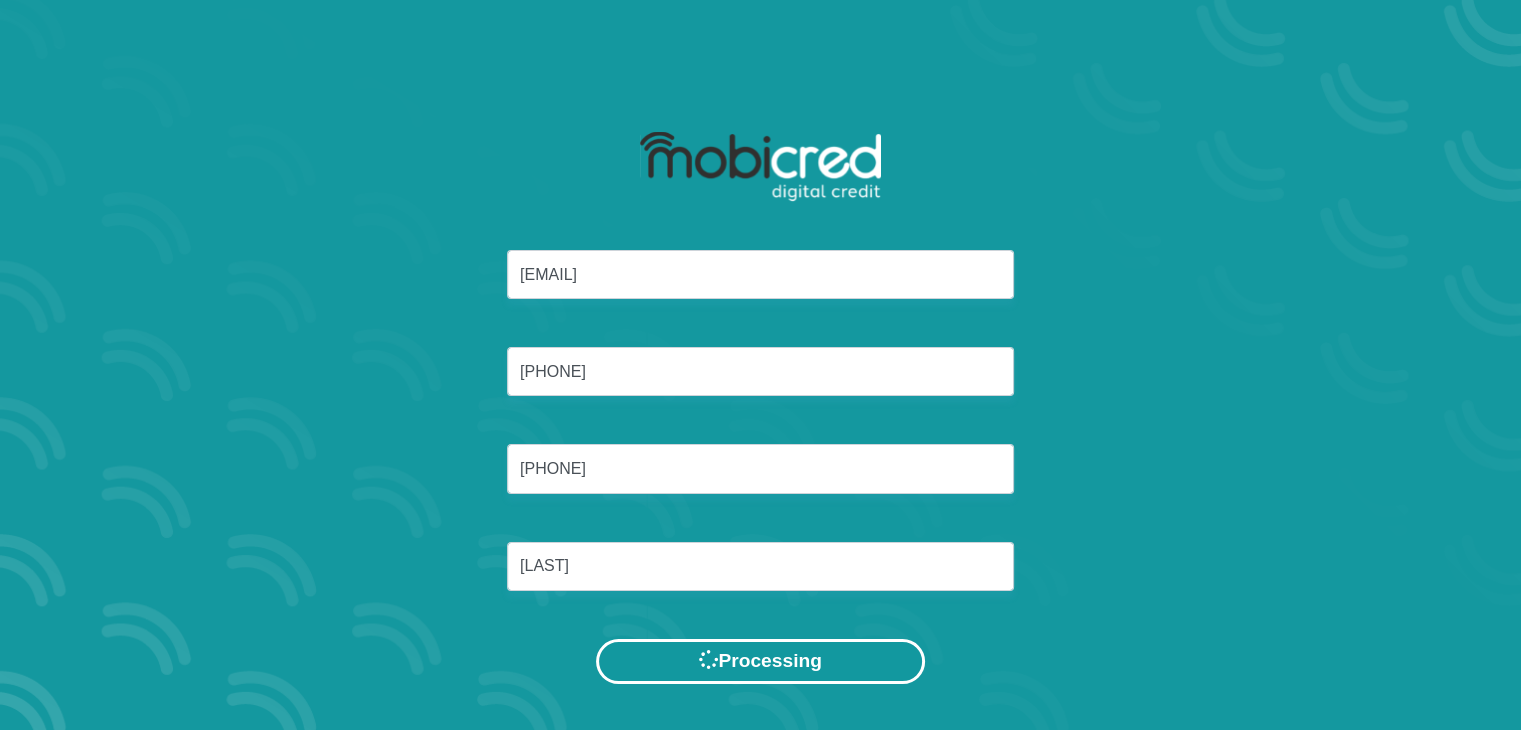scroll, scrollTop: 0, scrollLeft: 0, axis: both 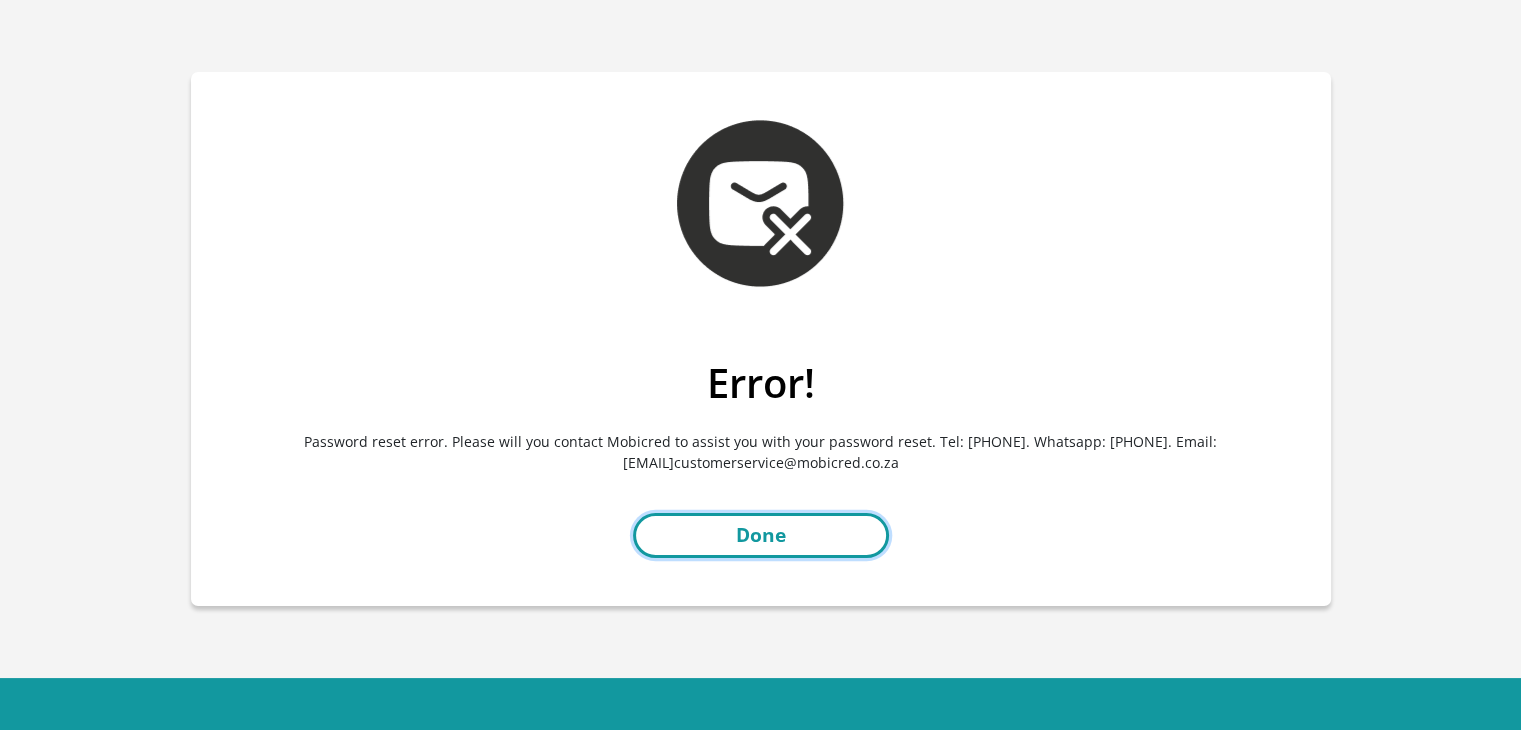 click on "Done" at bounding box center [761, 535] 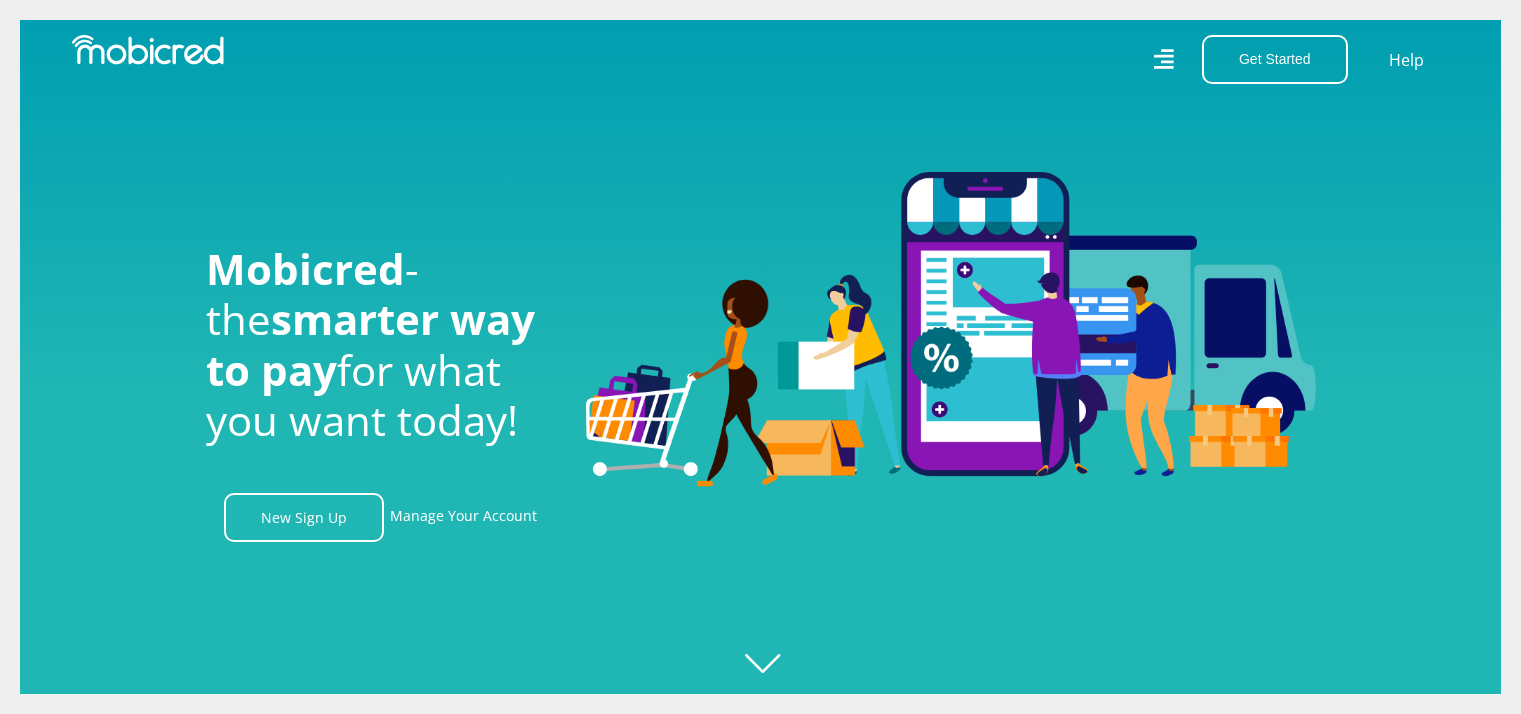 scroll, scrollTop: 0, scrollLeft: 0, axis: both 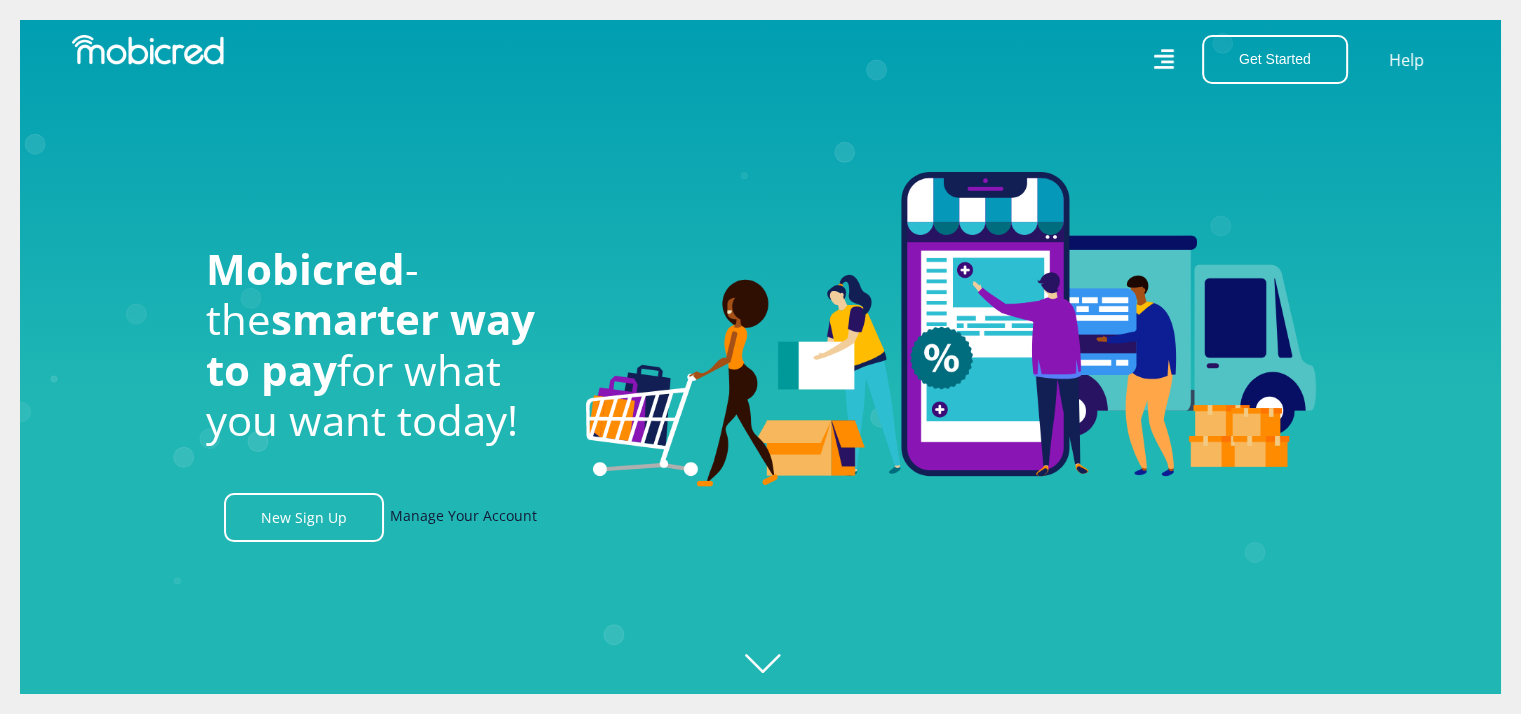 click on "Manage Your Account" at bounding box center [463, 517] 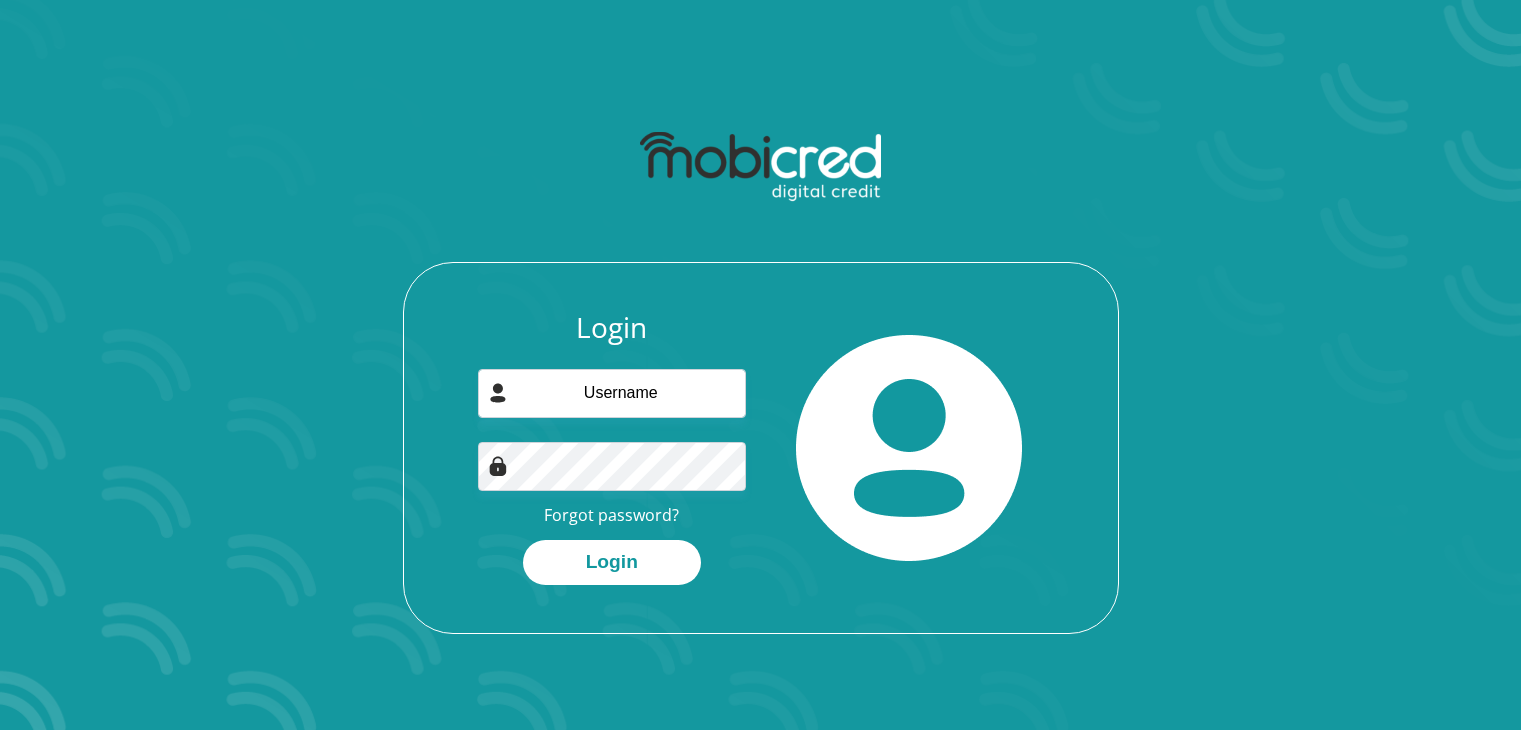 scroll, scrollTop: 0, scrollLeft: 0, axis: both 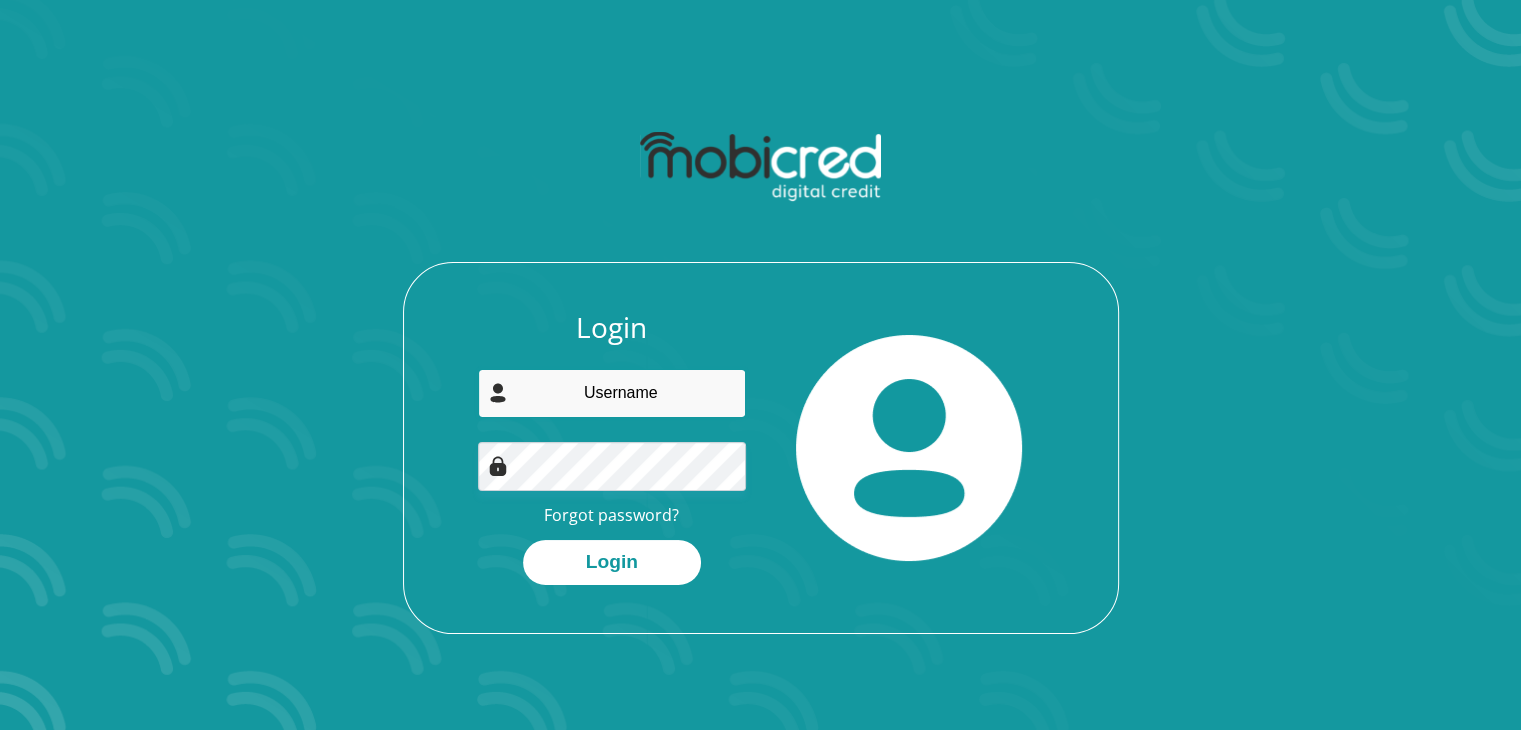 click at bounding box center (612, 393) 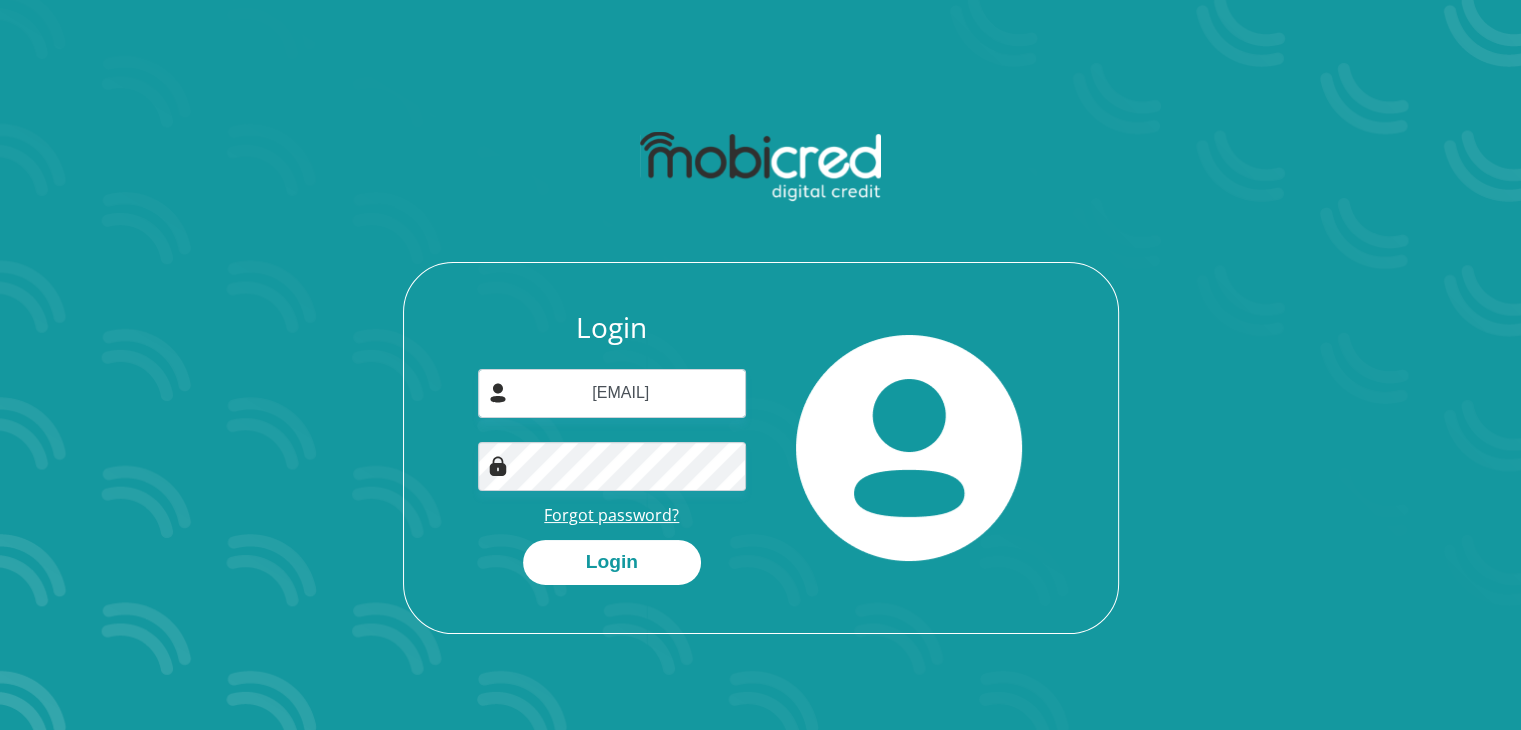 click on "Forgot password?" at bounding box center (611, 515) 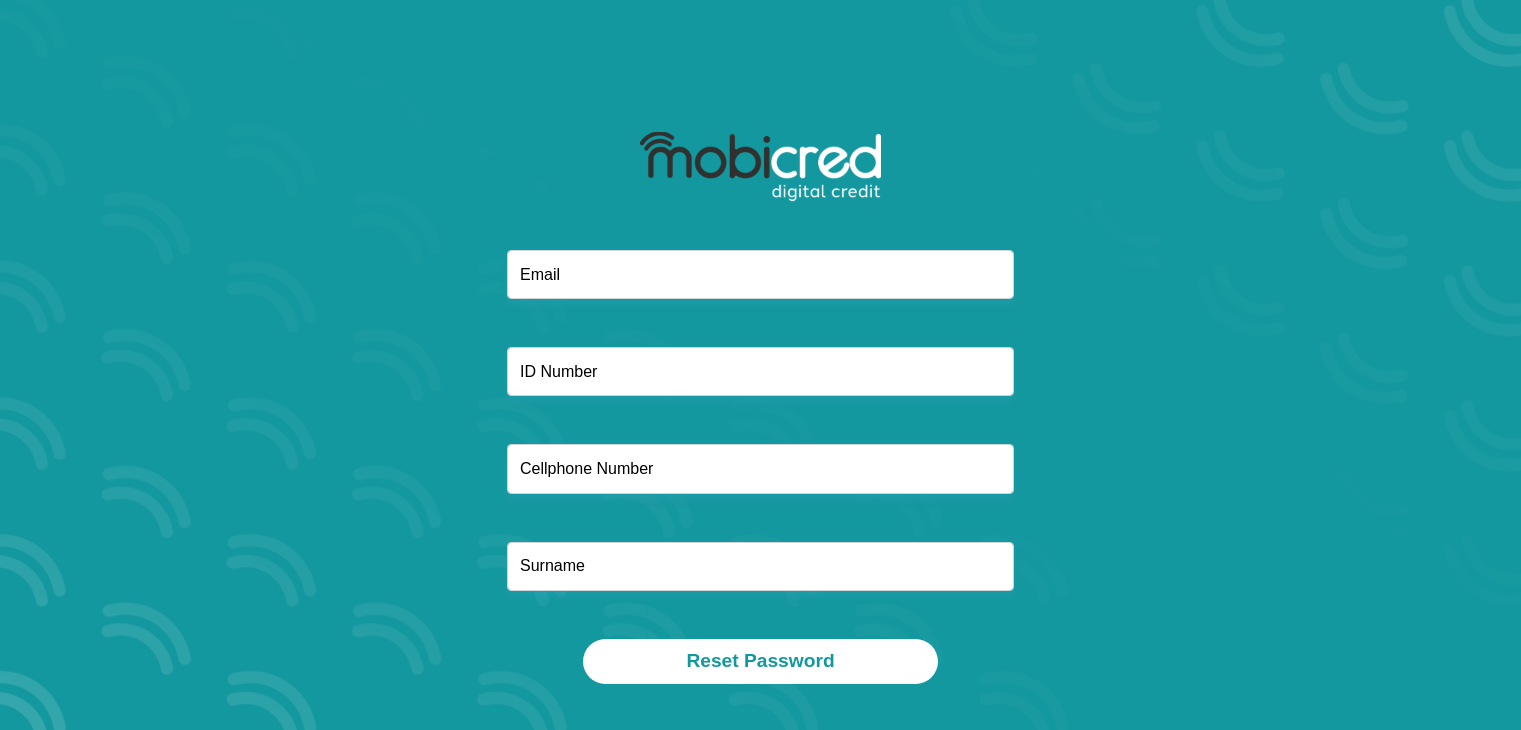 scroll, scrollTop: 0, scrollLeft: 0, axis: both 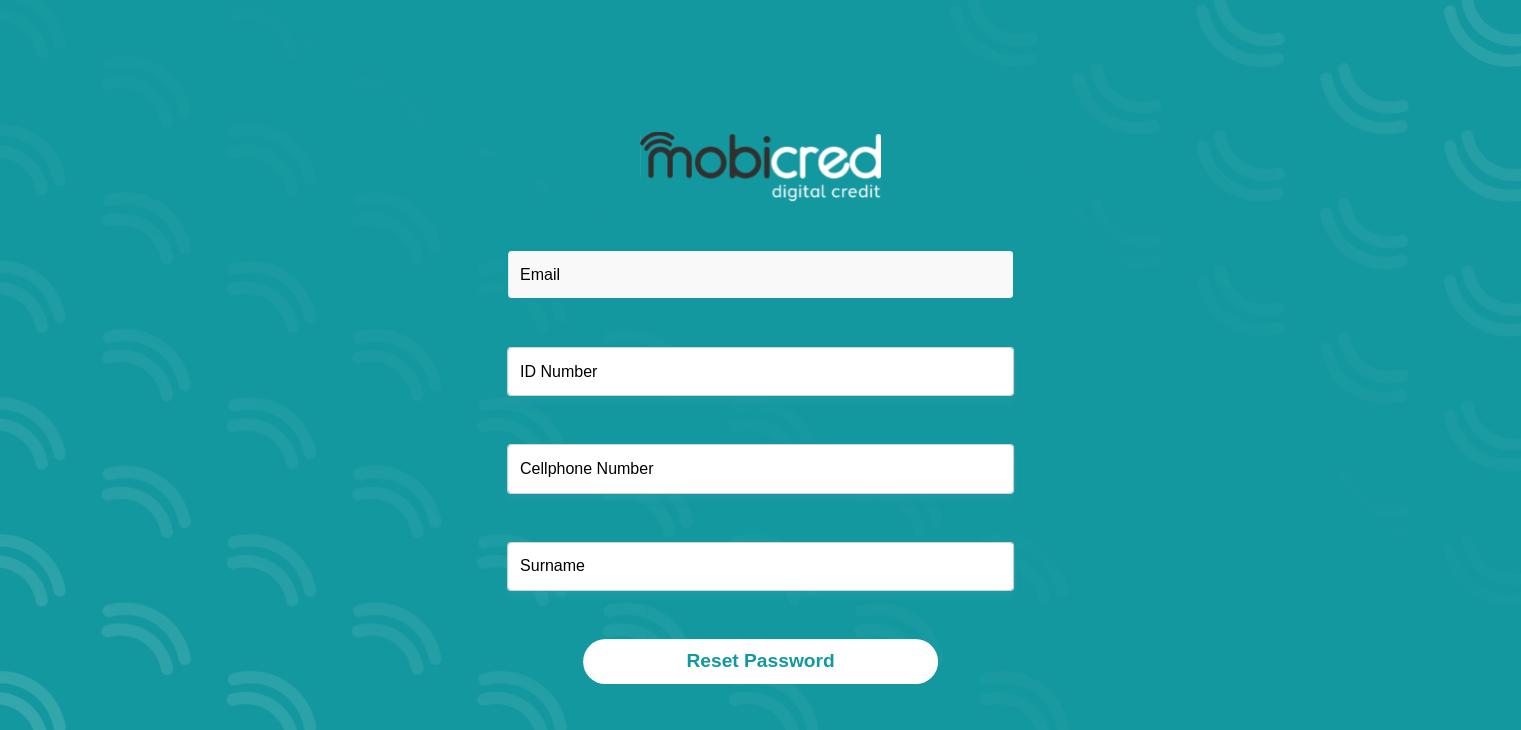 click at bounding box center [760, 274] 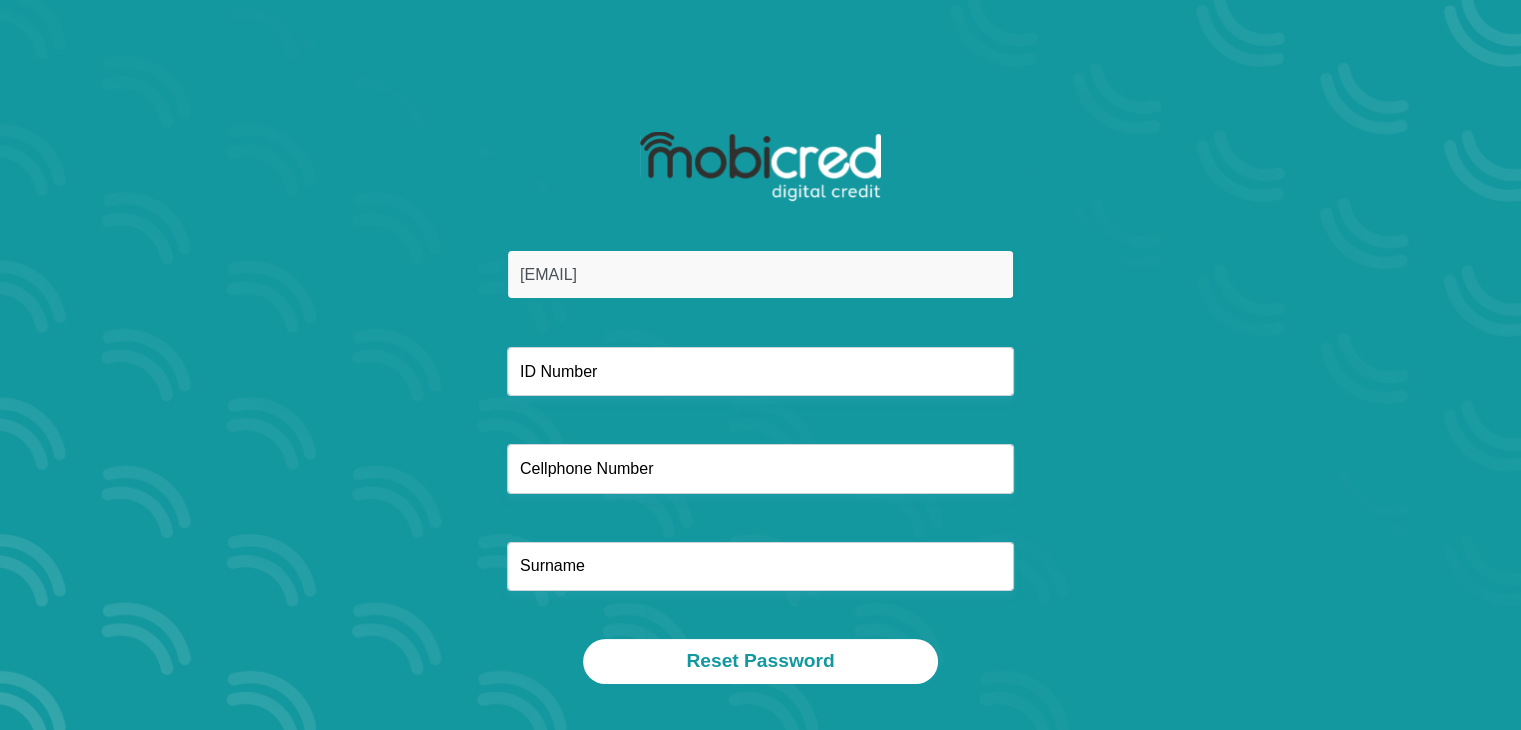 type on "chevonne.dewet@gmail.com" 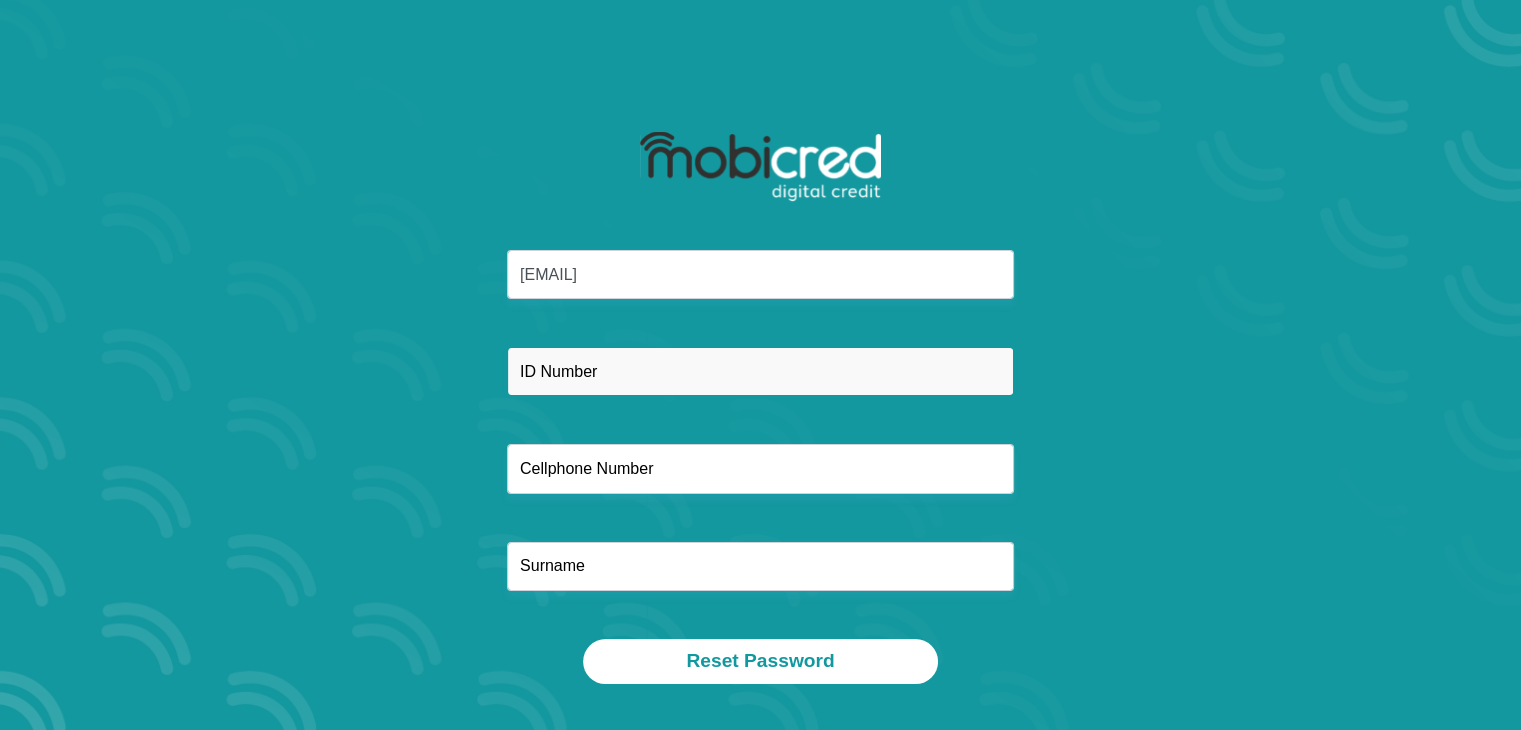 click at bounding box center [760, 371] 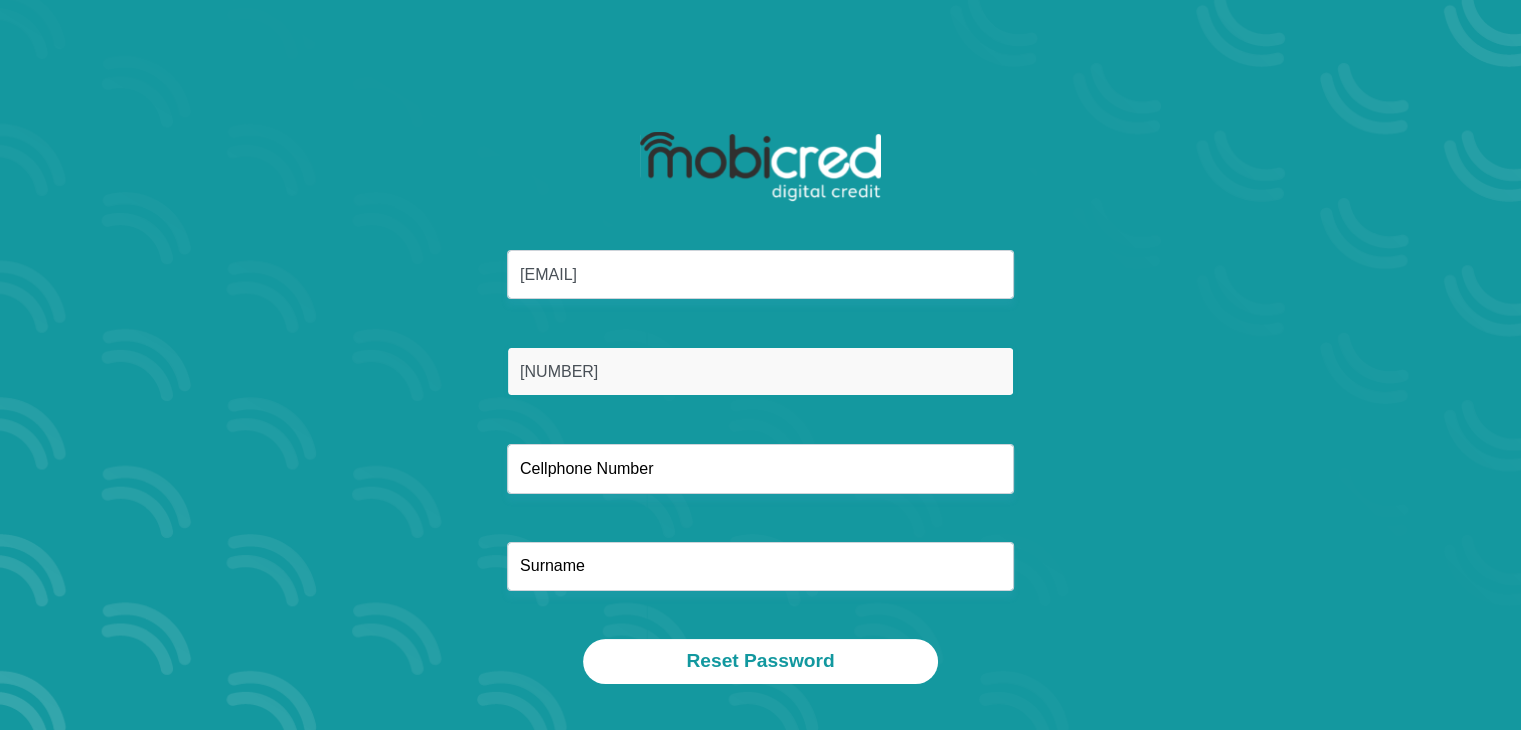 type on "8901060131084" 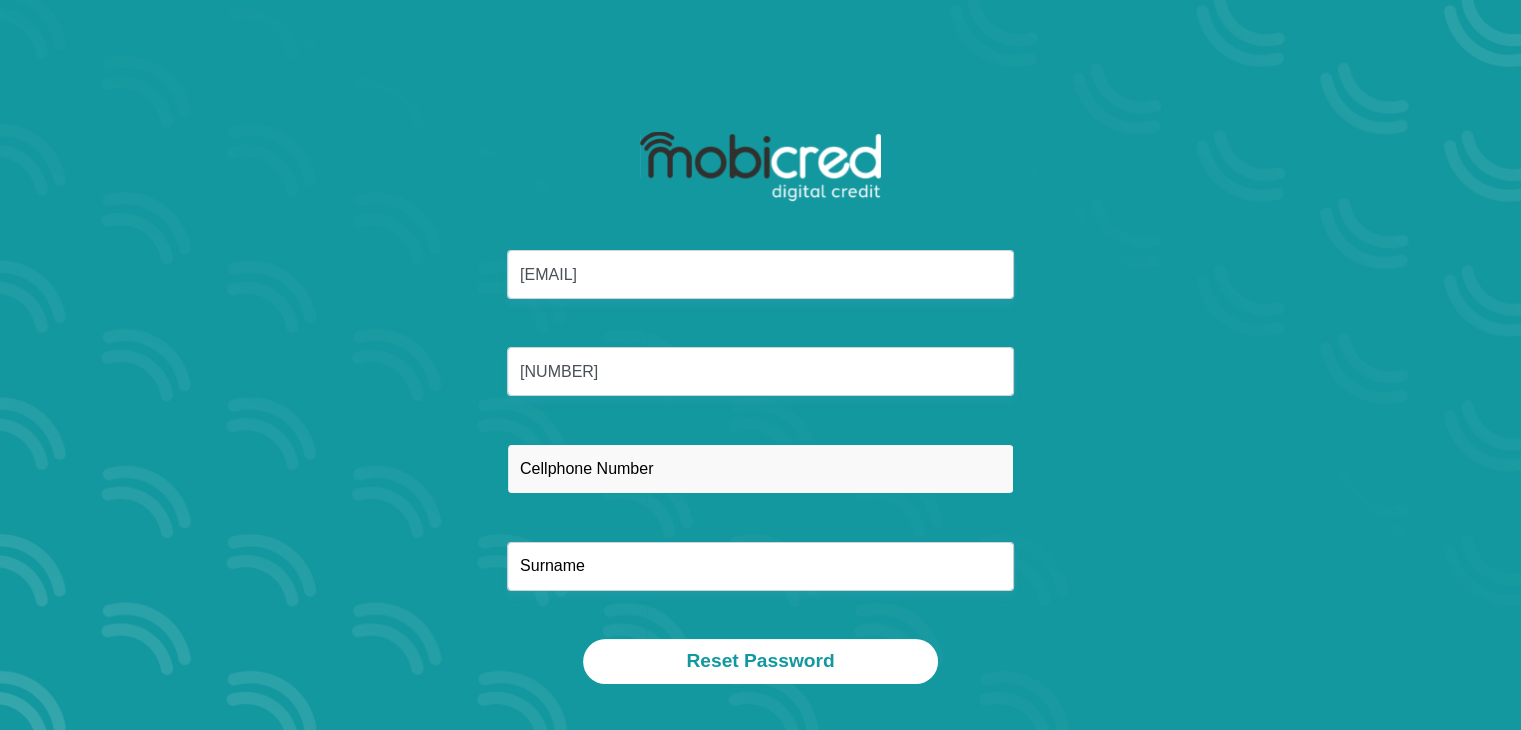 click at bounding box center [760, 468] 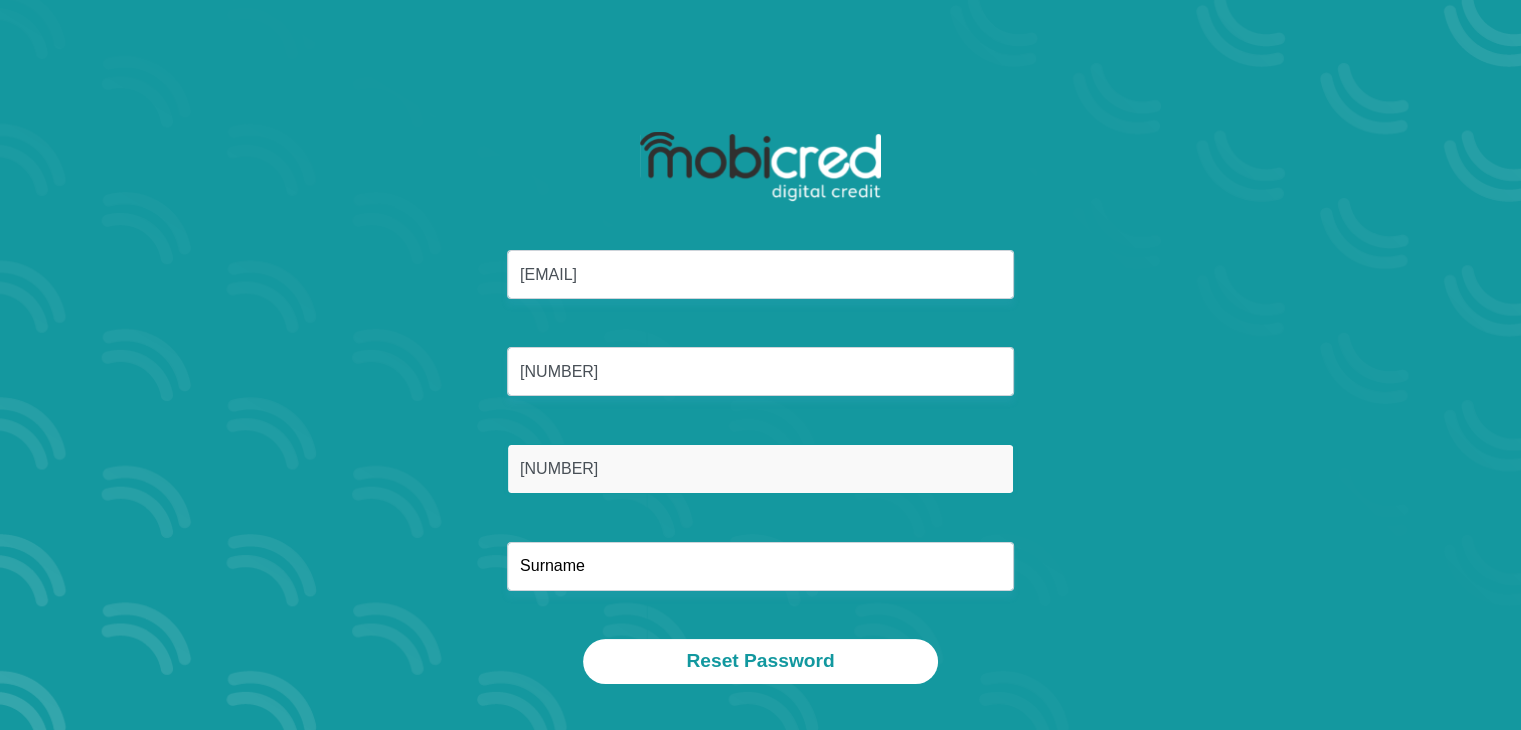 type on "0609759219" 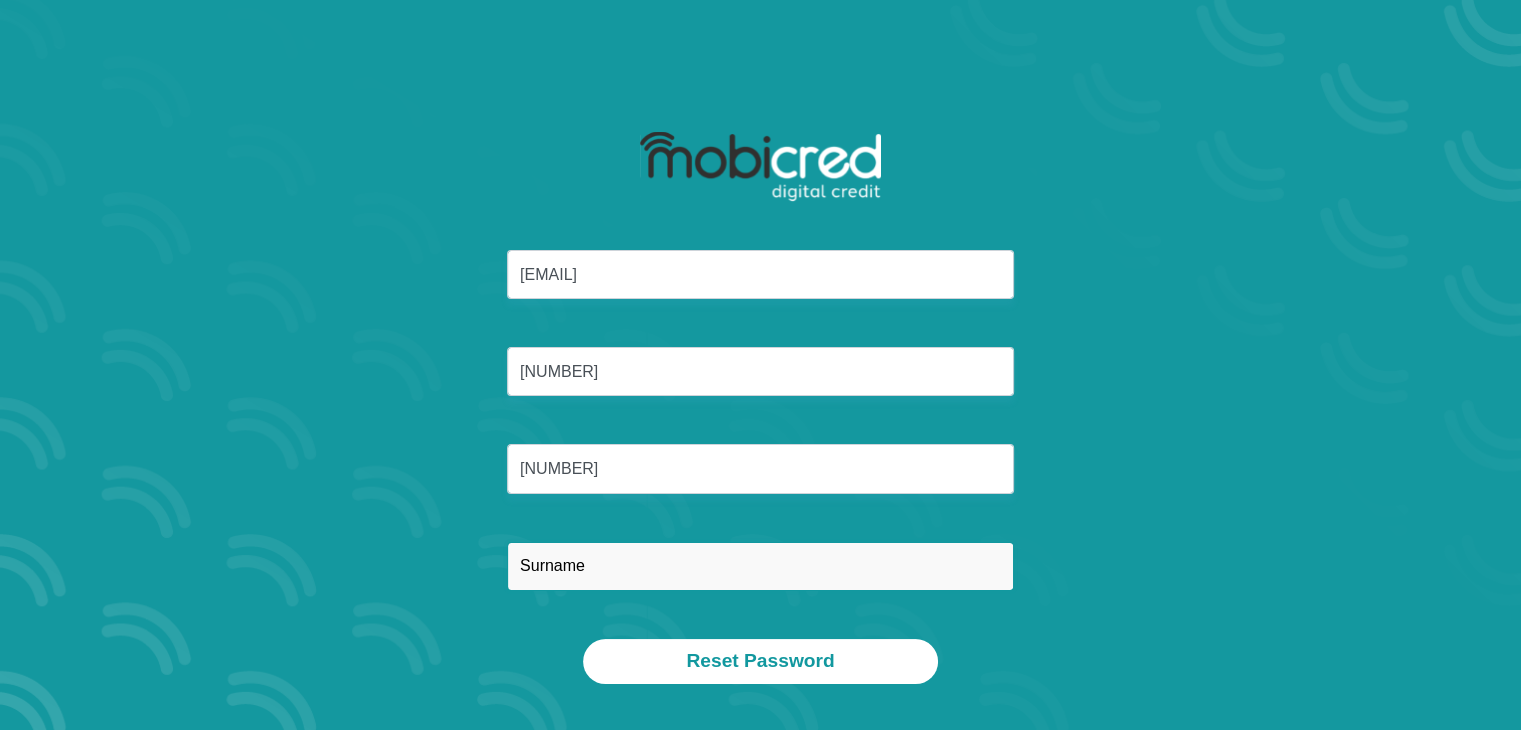 click at bounding box center (760, 566) 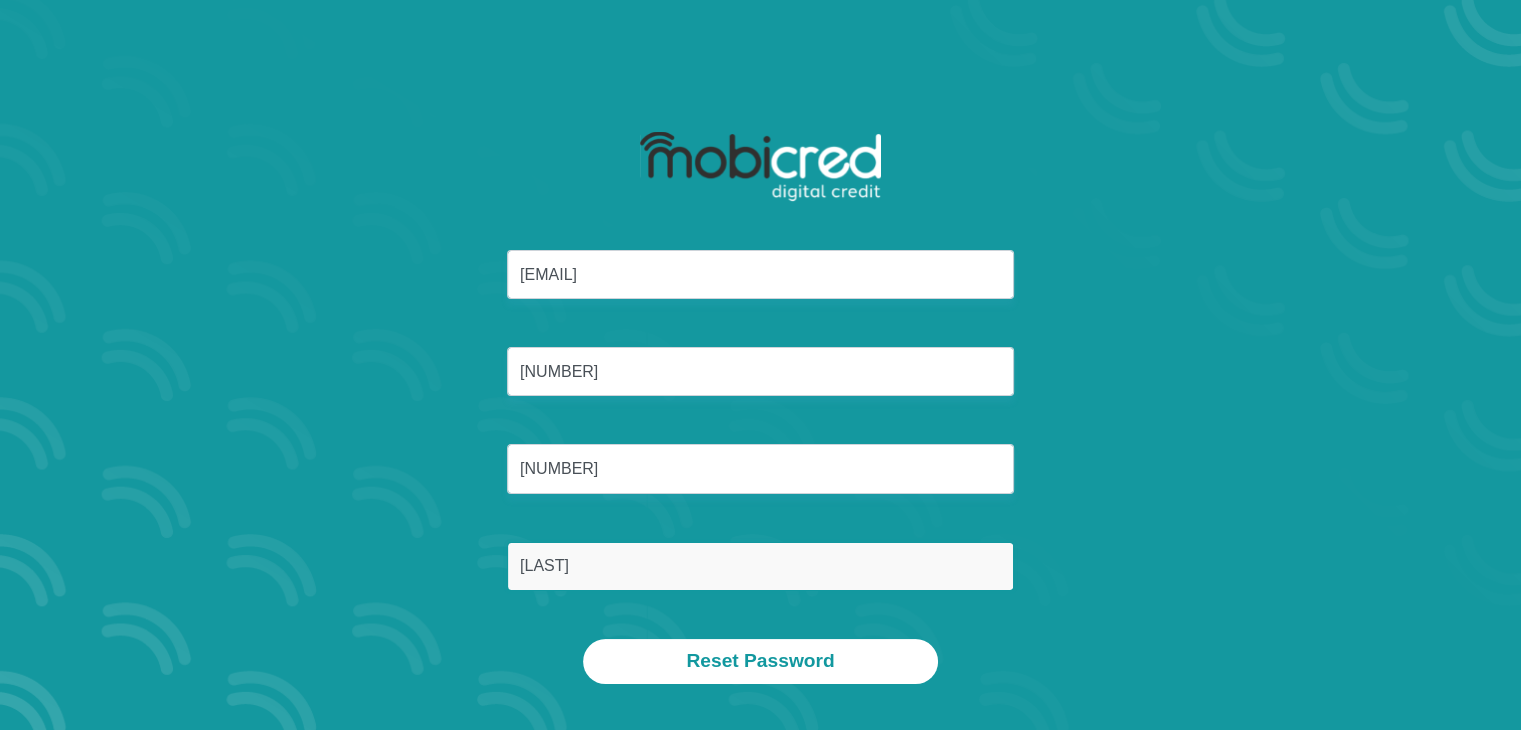 type on "Paulson" 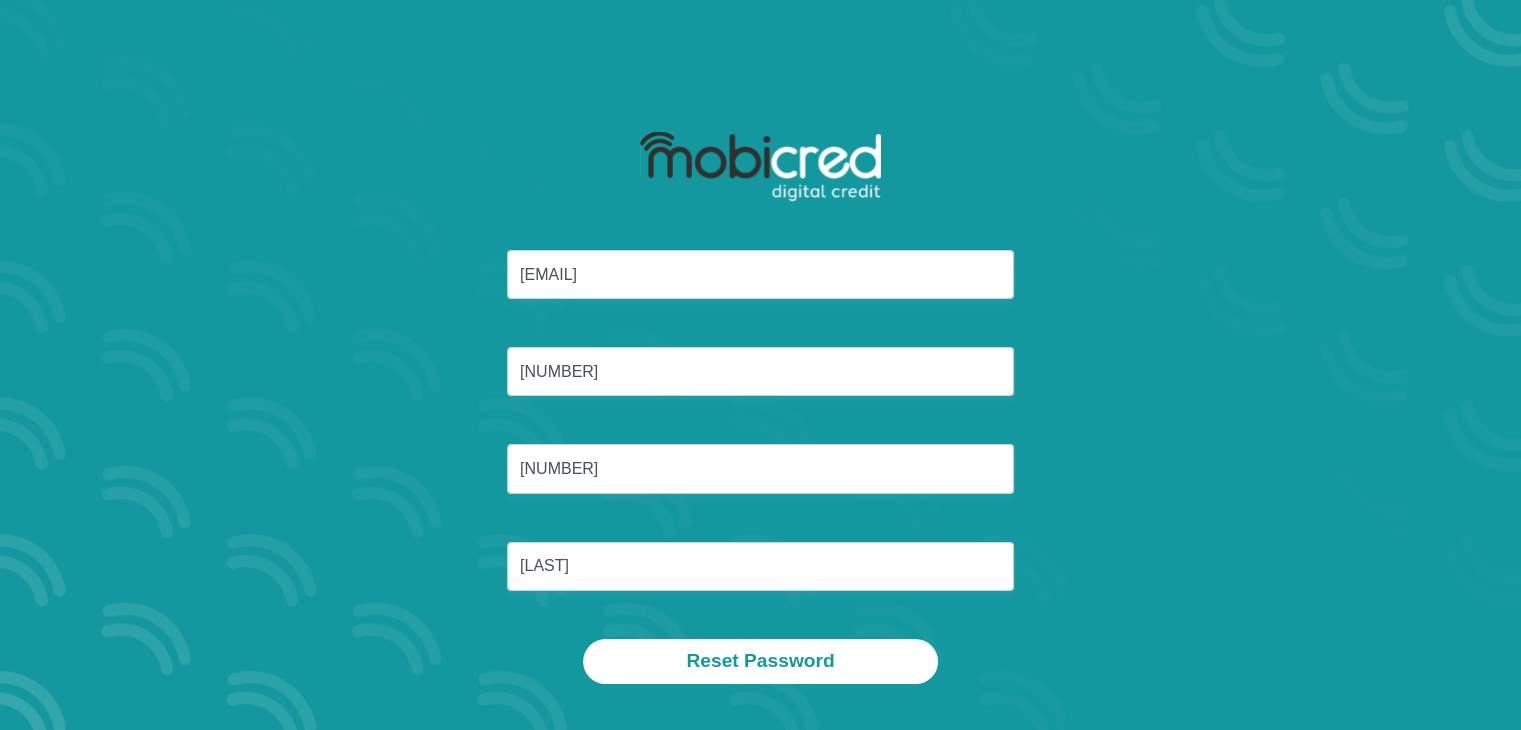 click on "chevonne.dewet@gmail.com
8901060131084
0609759219
Paulson" at bounding box center (761, 444) 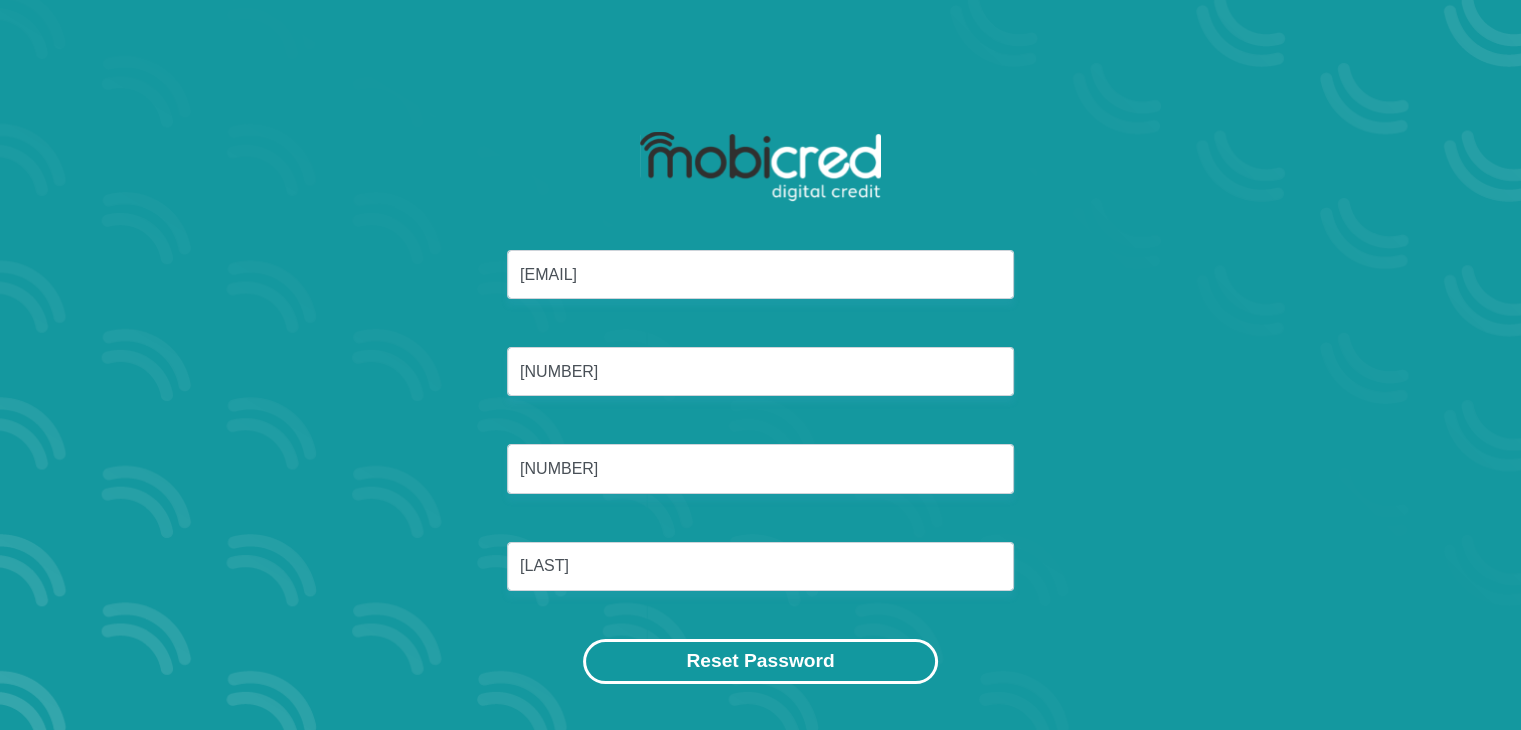 click on "Reset Password" at bounding box center [760, 661] 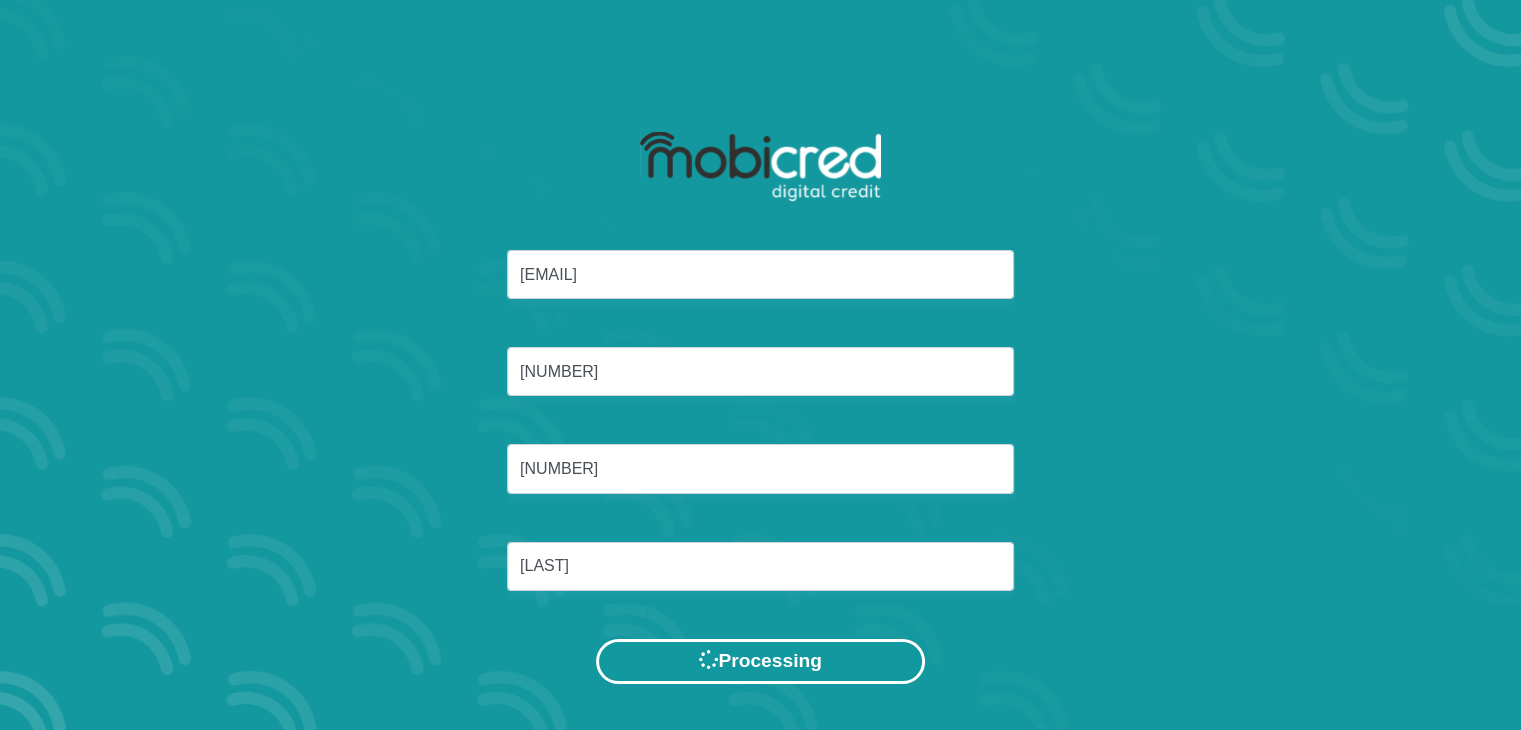 scroll, scrollTop: 0, scrollLeft: 0, axis: both 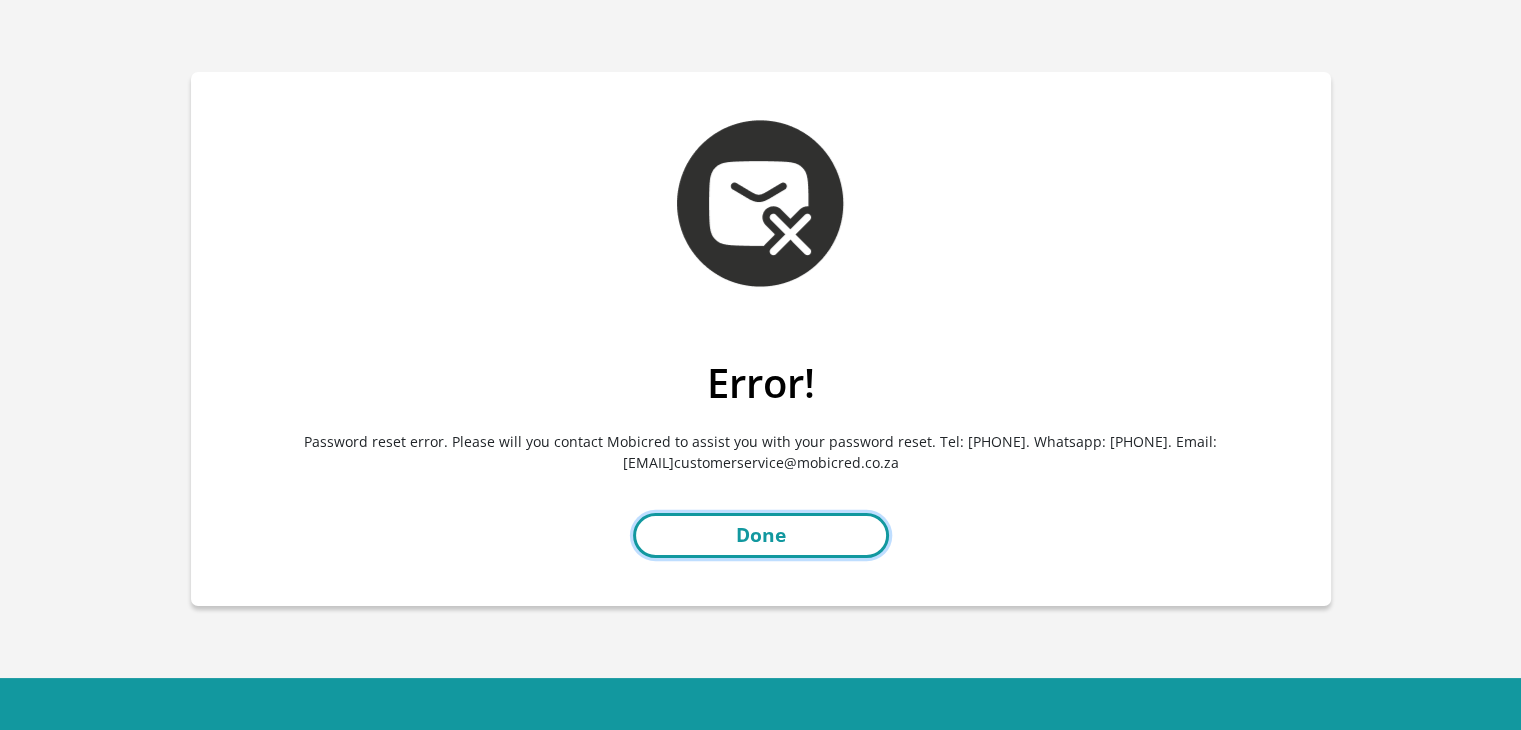 click on "Done" at bounding box center [761, 535] 